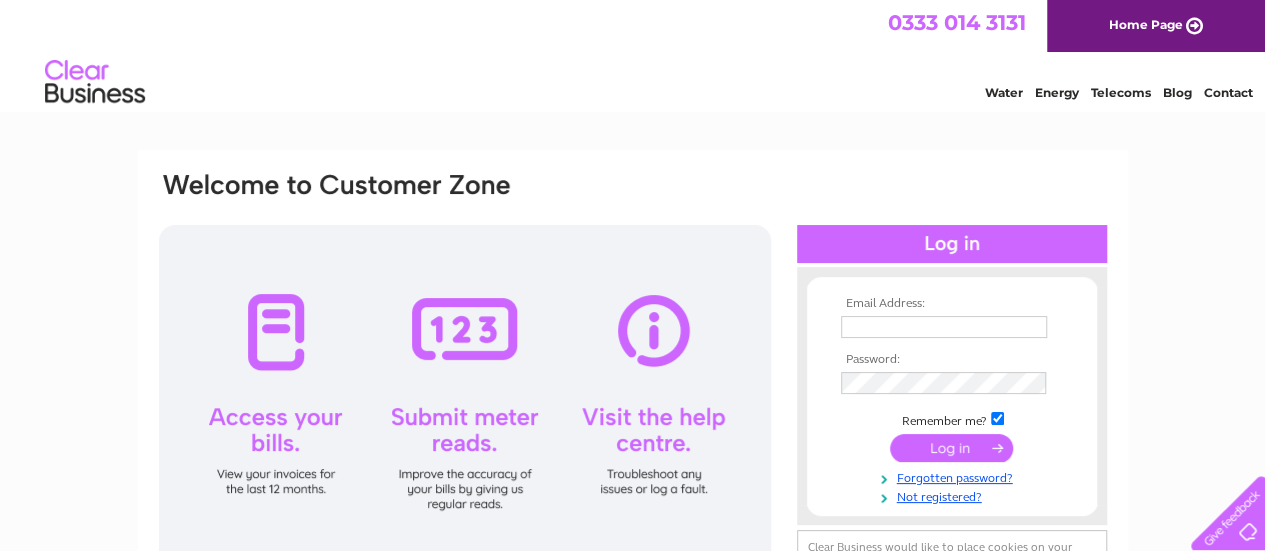 scroll, scrollTop: 0, scrollLeft: 0, axis: both 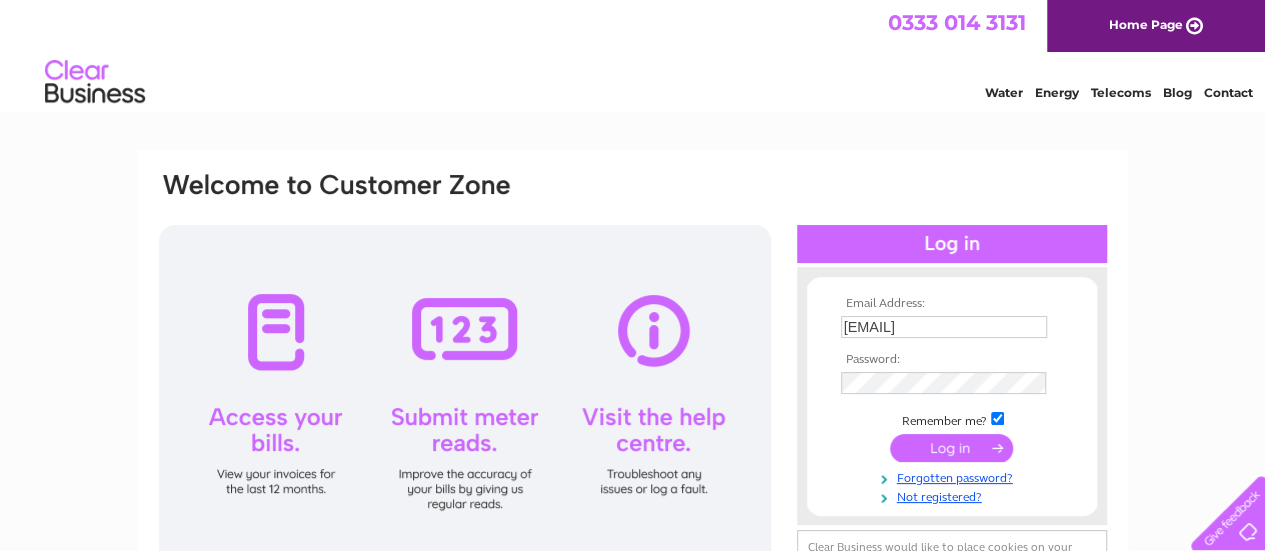 click at bounding box center [951, 448] 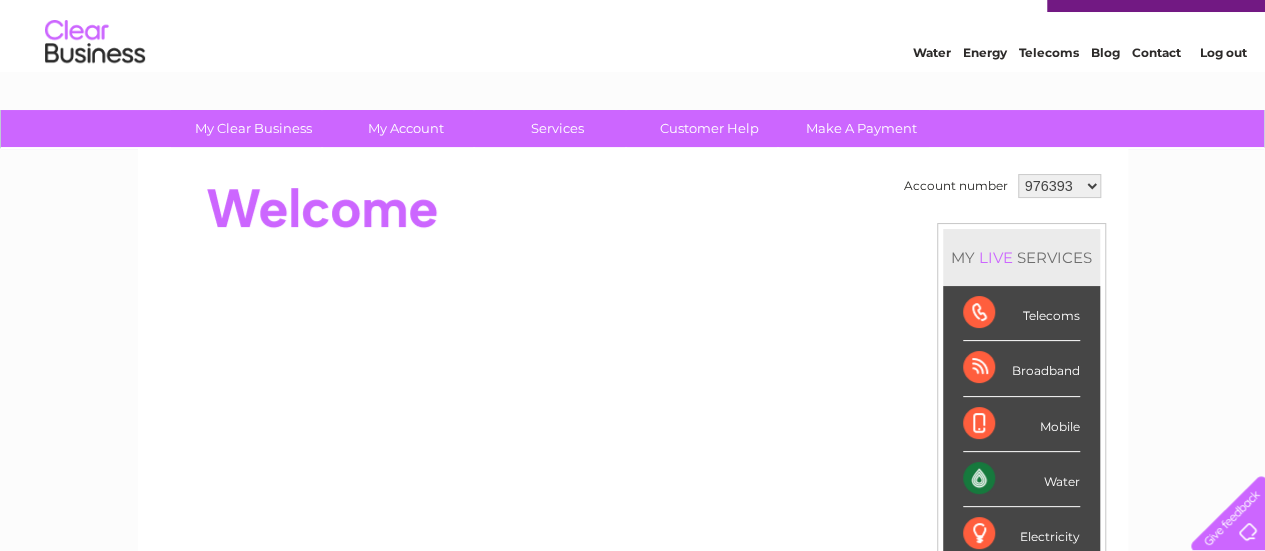 scroll, scrollTop: 0, scrollLeft: 0, axis: both 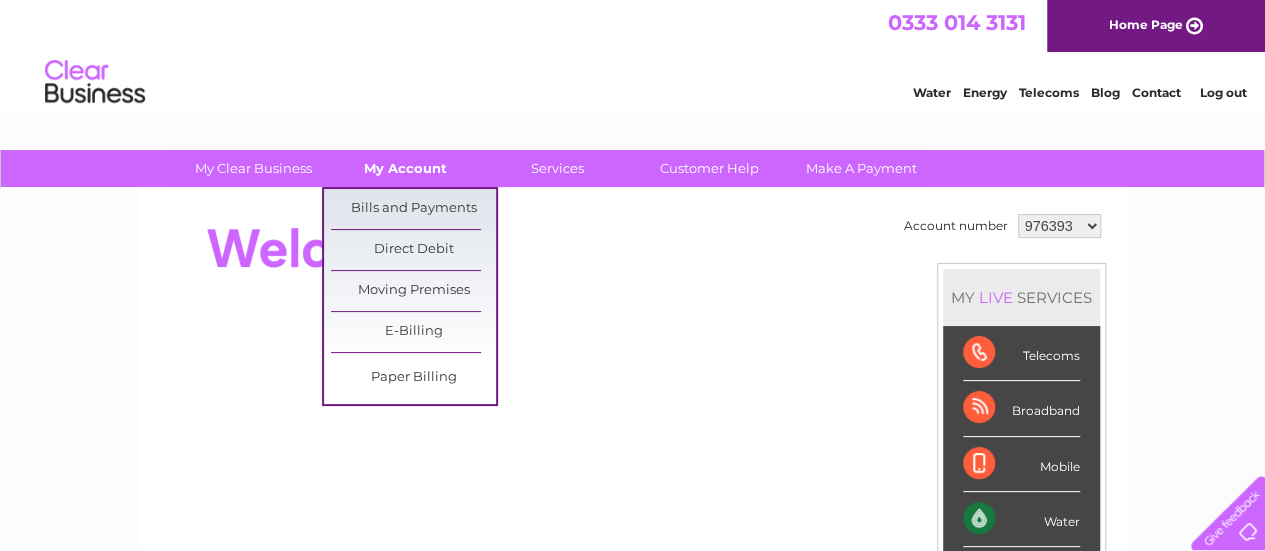 click on "My Account" at bounding box center [405, 168] 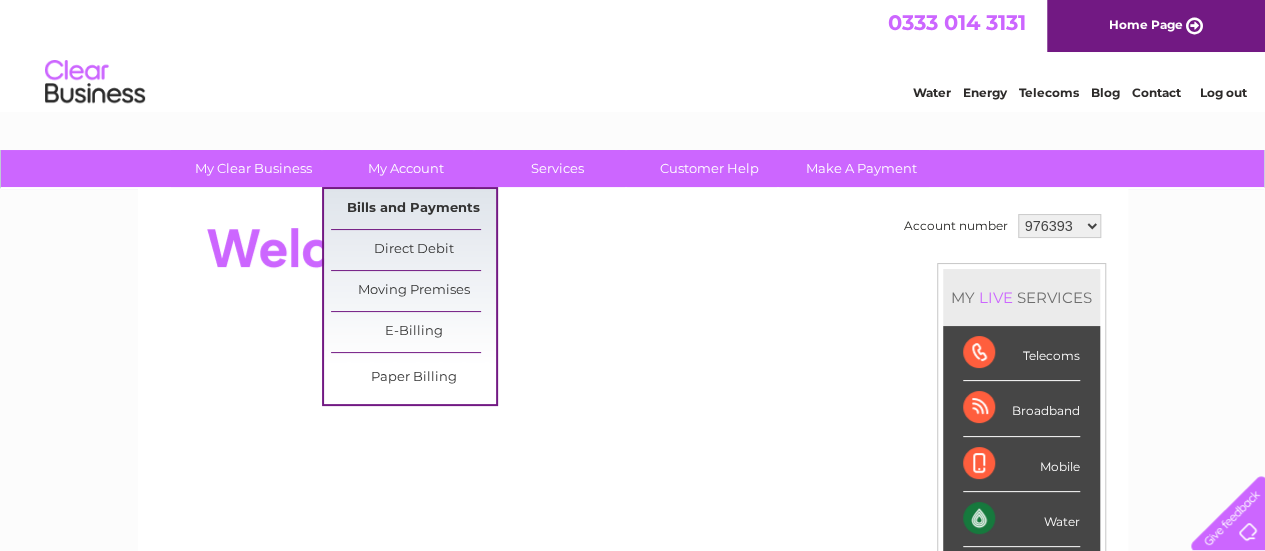 click on "Bills and Payments" at bounding box center [413, 209] 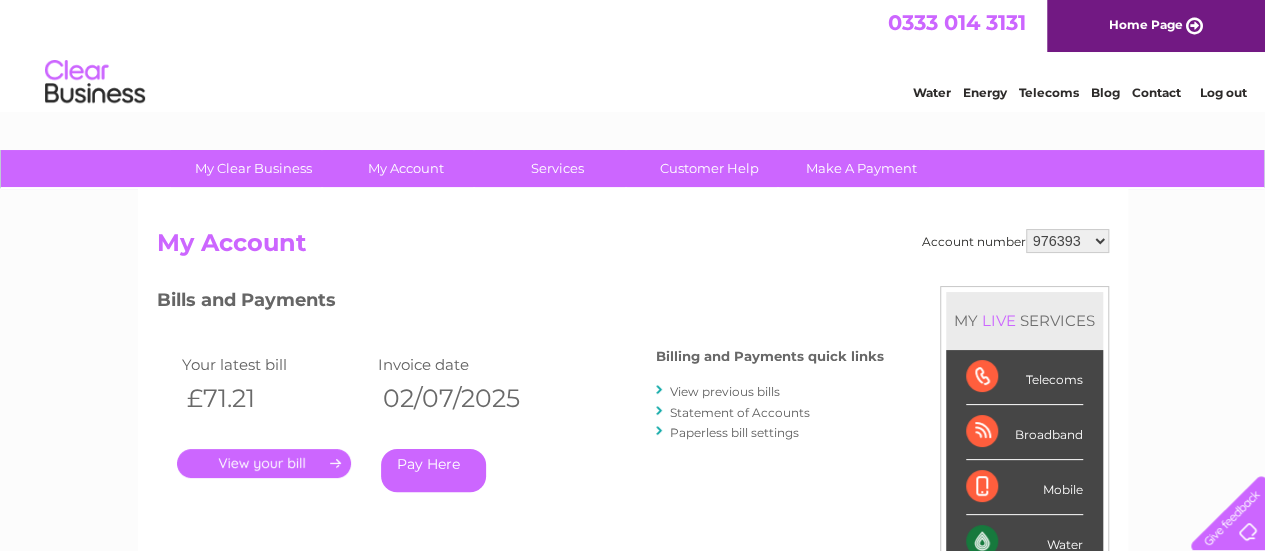 scroll, scrollTop: 0, scrollLeft: 0, axis: both 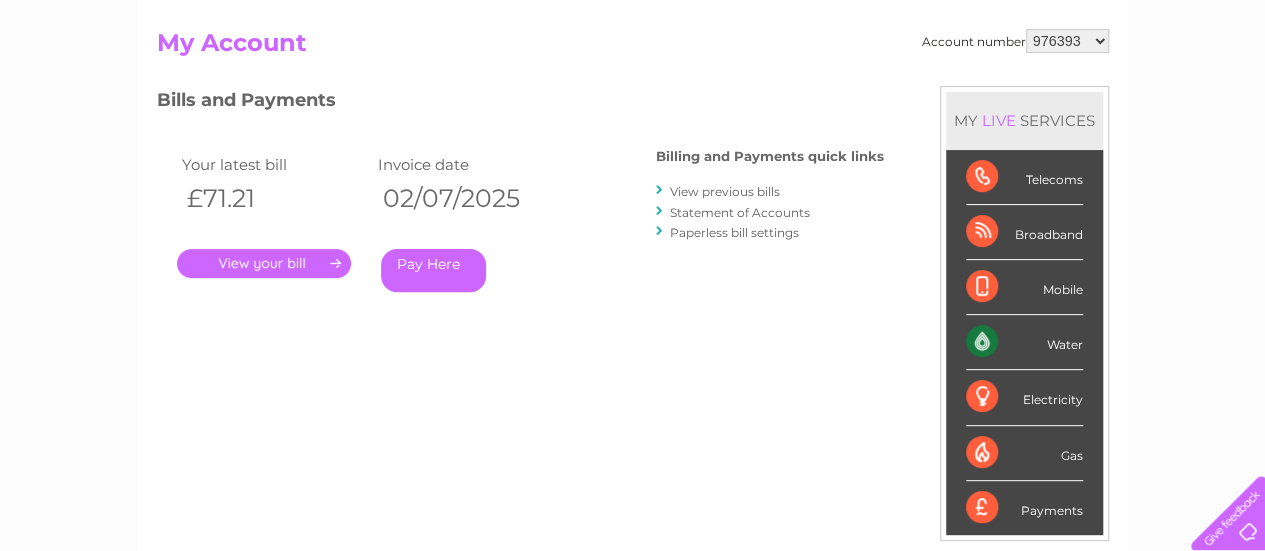 click on "Pay Here" at bounding box center [433, 270] 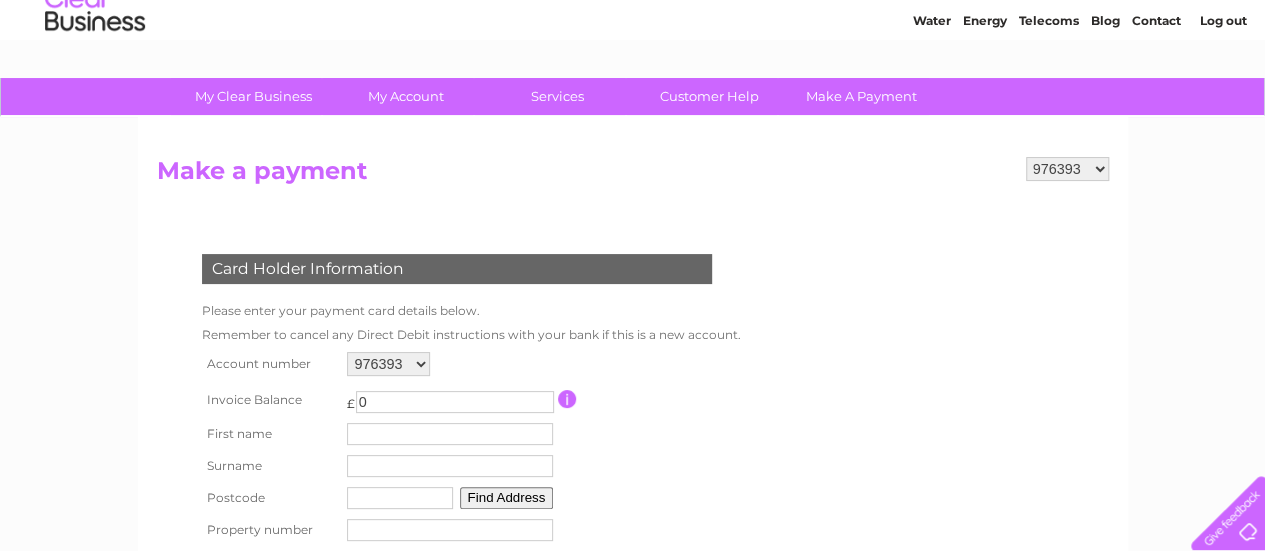 scroll, scrollTop: 100, scrollLeft: 0, axis: vertical 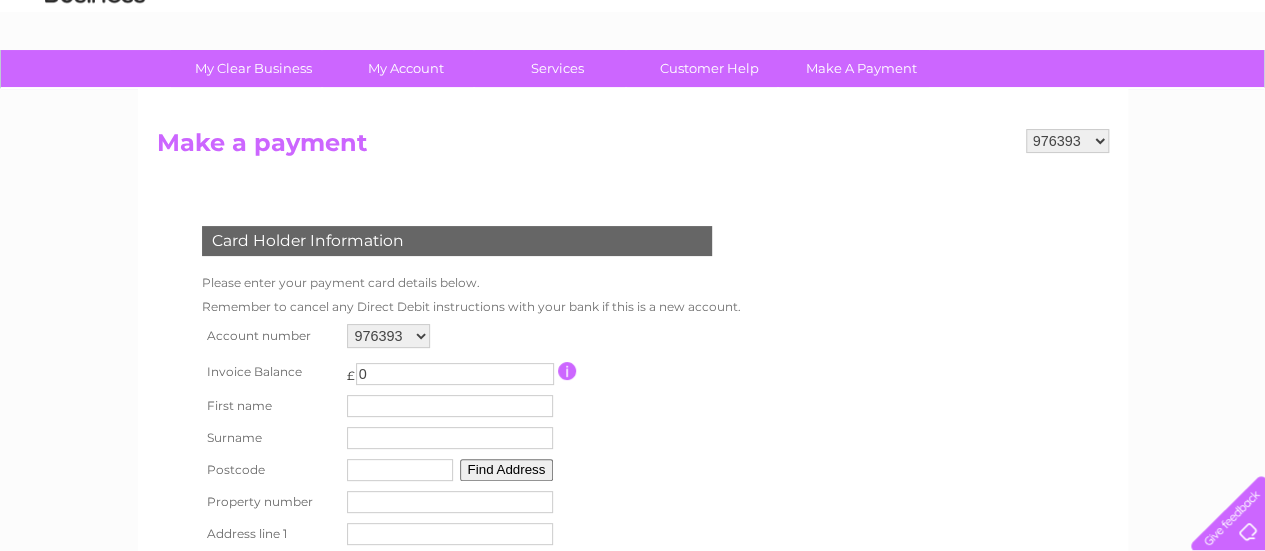 click on "976393
1126183" at bounding box center (388, 336) 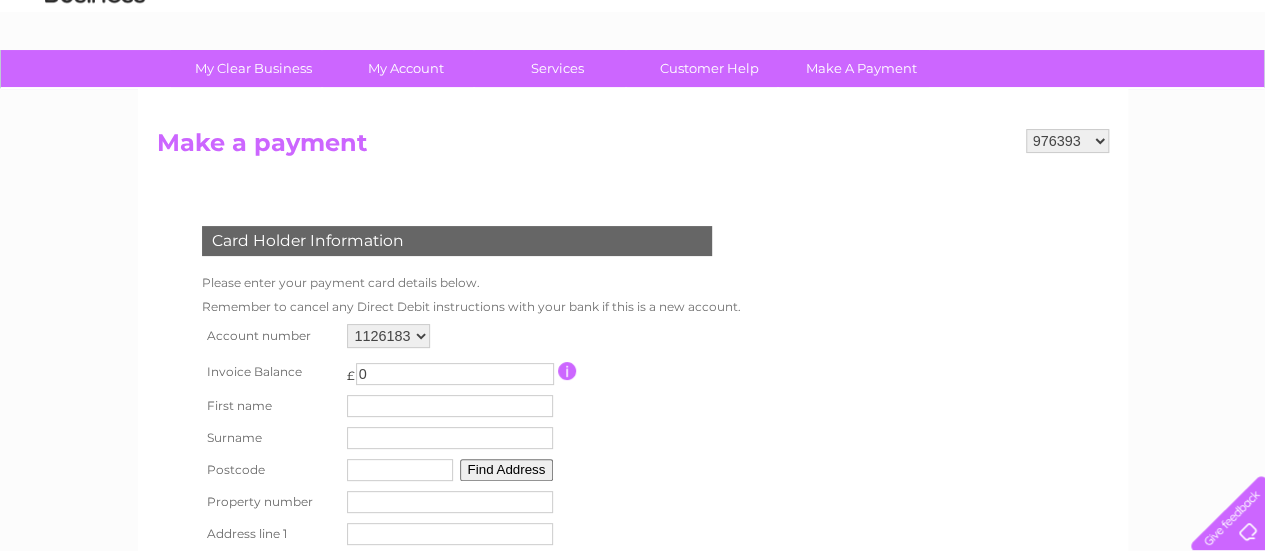 click on "976393
1126183" at bounding box center [388, 336] 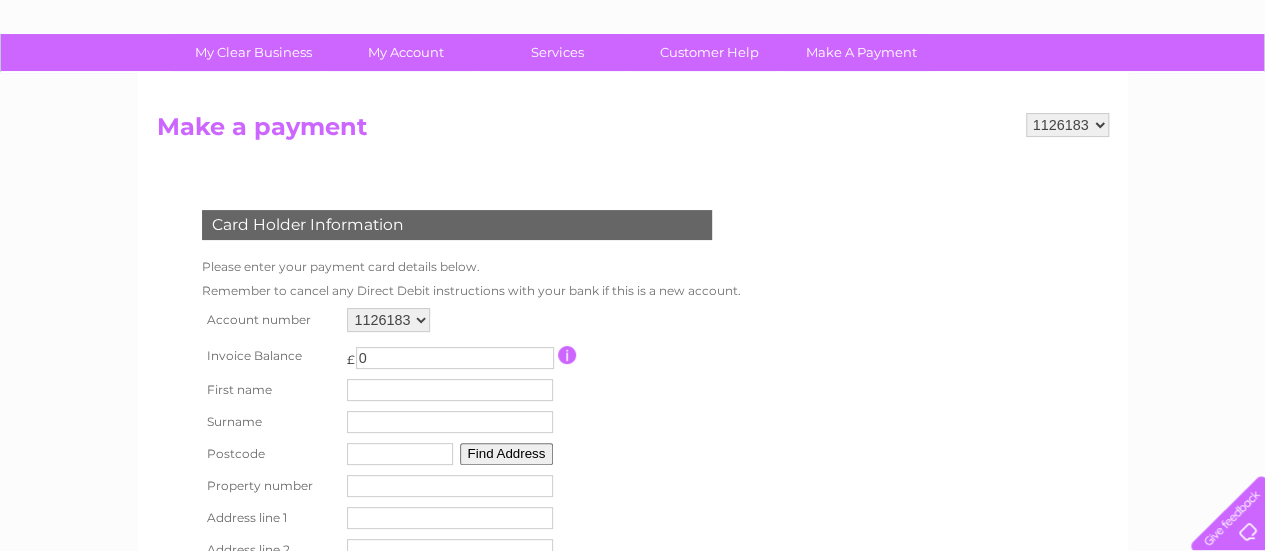 scroll, scrollTop: 0, scrollLeft: 0, axis: both 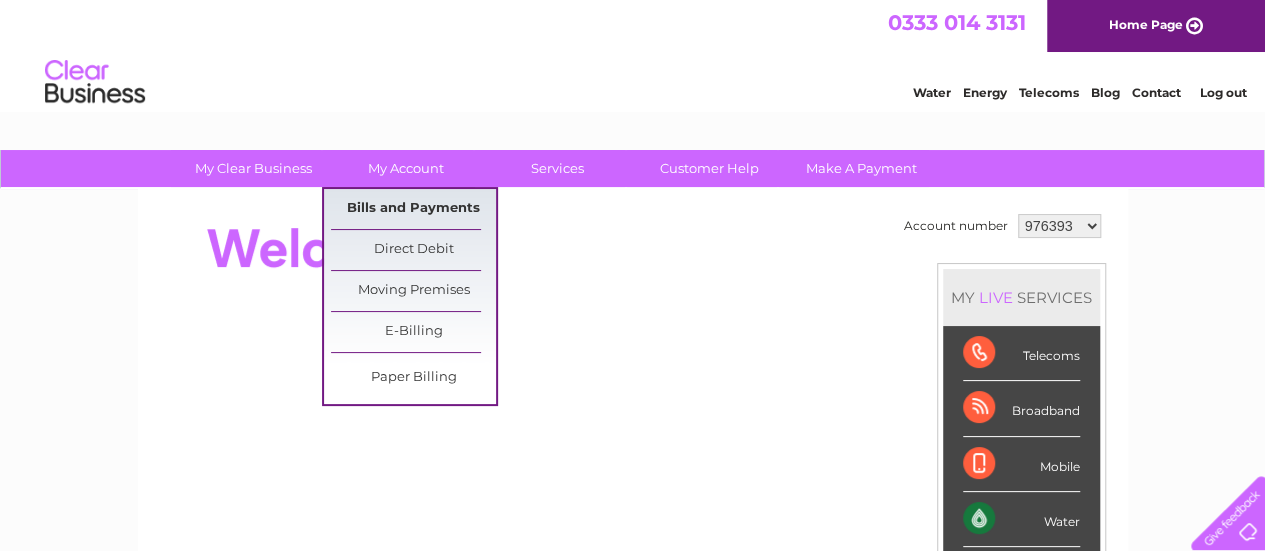 click on "Bills and Payments" at bounding box center [413, 209] 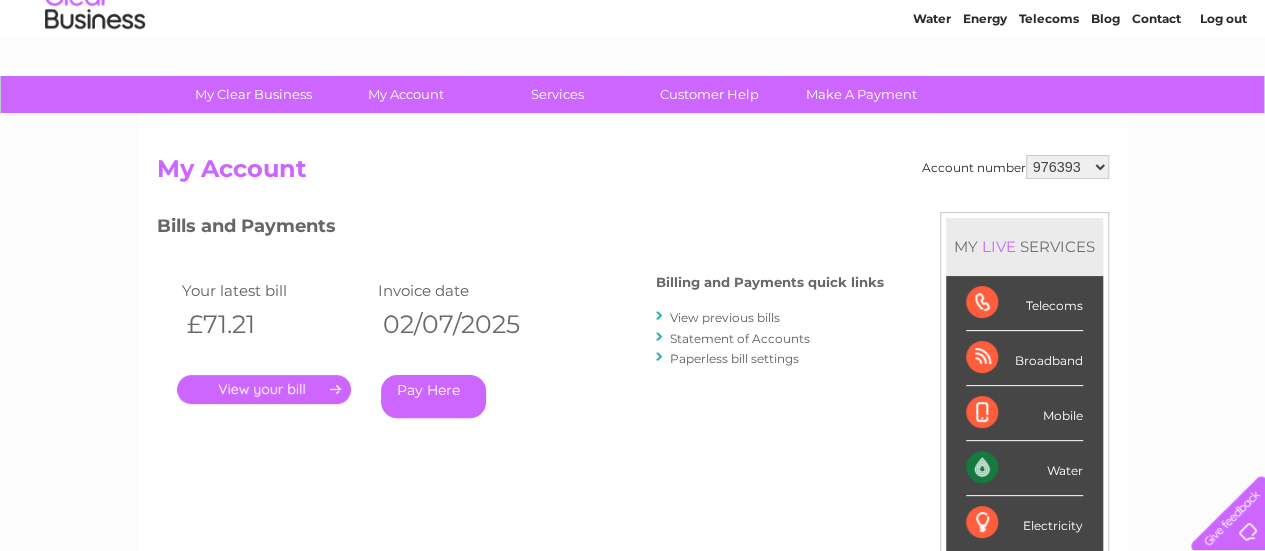 scroll, scrollTop: 100, scrollLeft: 0, axis: vertical 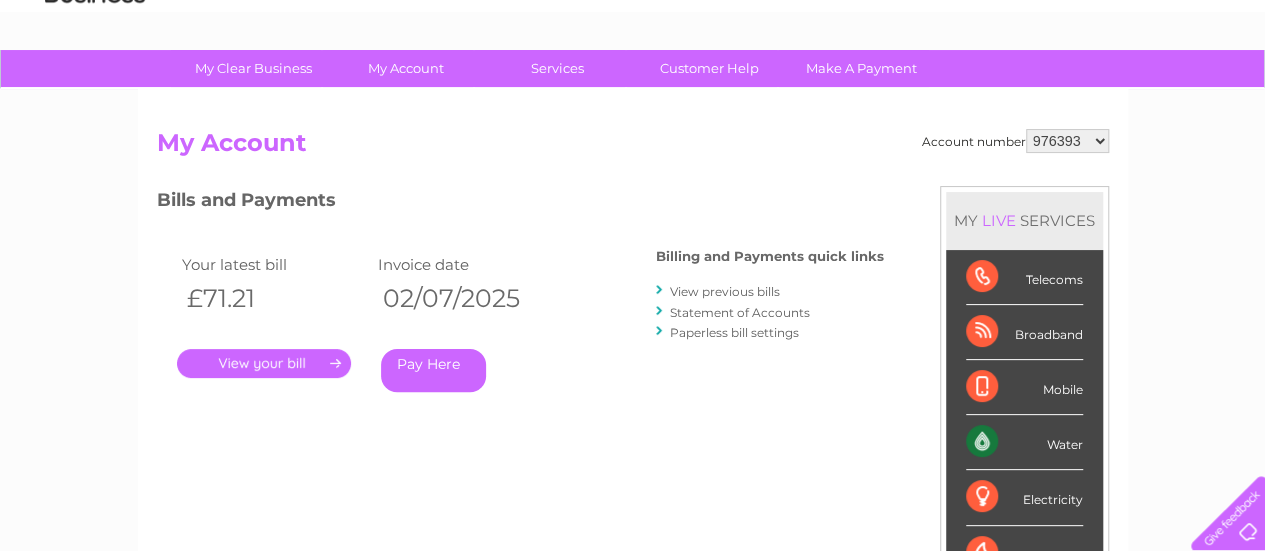 click on "." at bounding box center (264, 363) 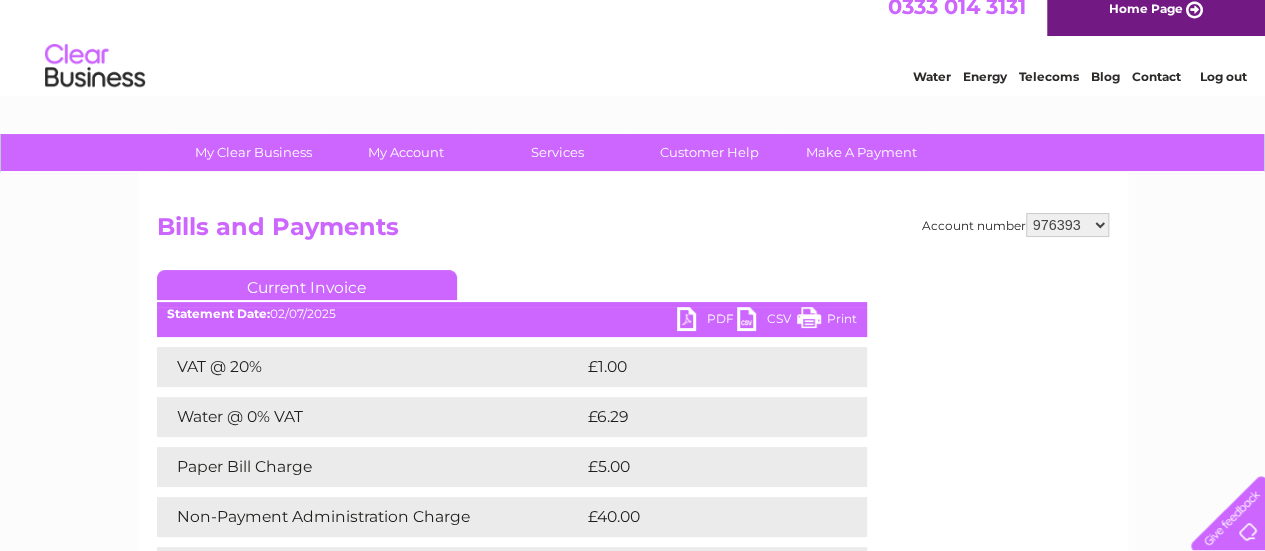 scroll, scrollTop: 0, scrollLeft: 0, axis: both 